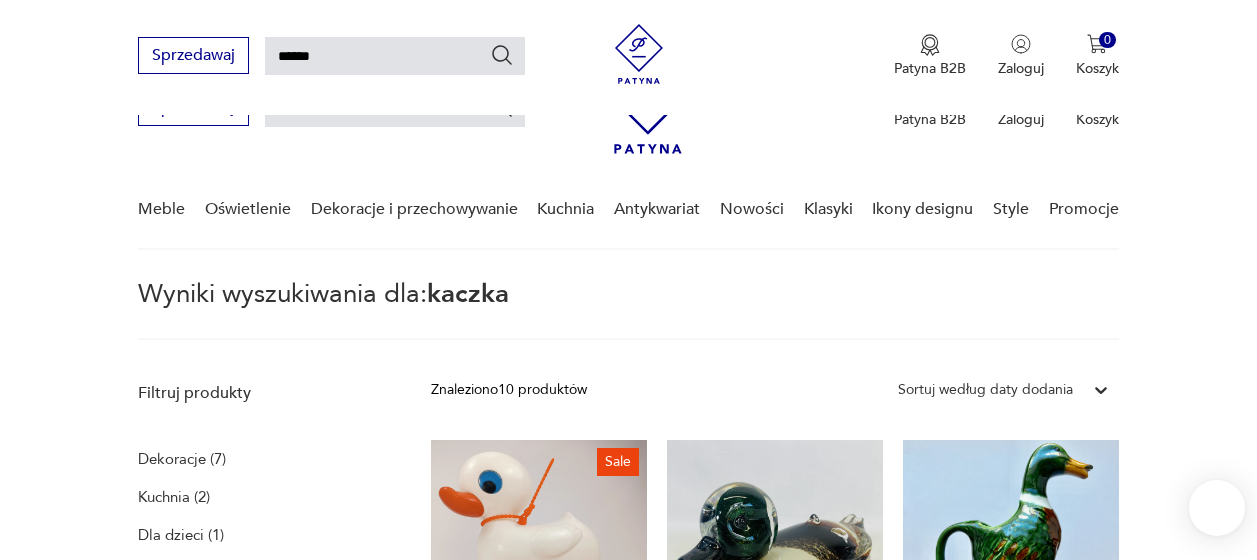 scroll, scrollTop: 272, scrollLeft: 0, axis: vertical 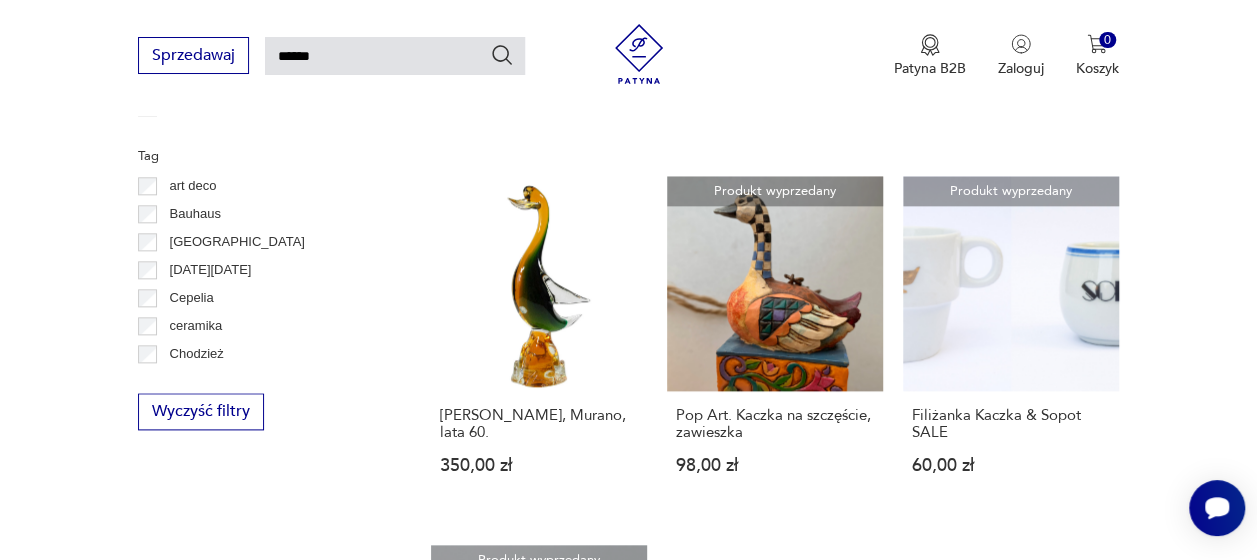 drag, startPoint x: 762, startPoint y: 224, endPoint x: 0, endPoint y: 304, distance: 766.188 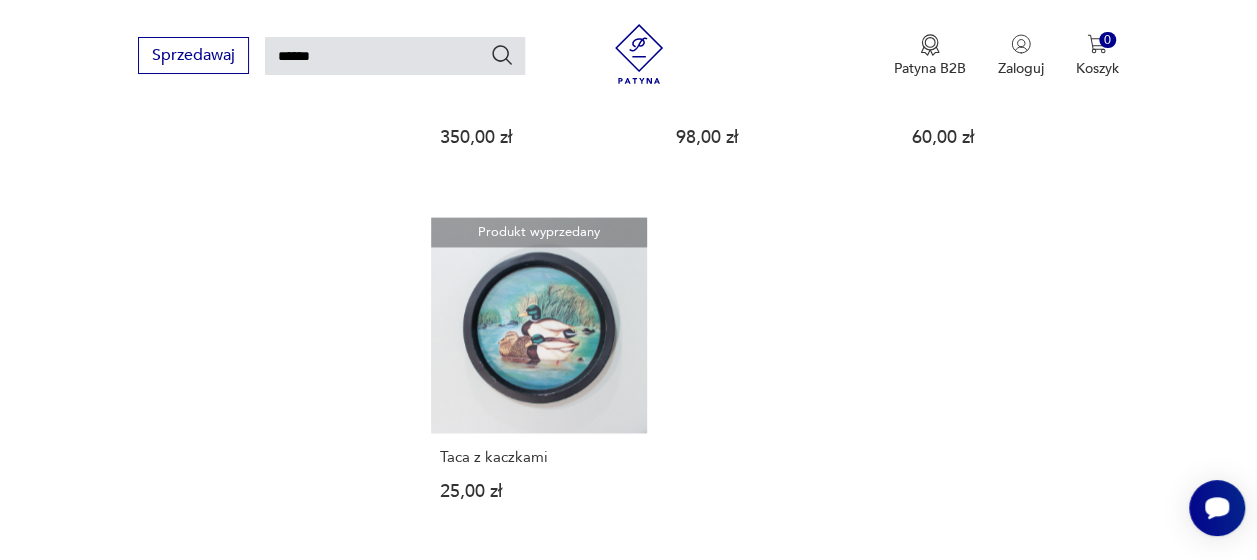 scroll, scrollTop: 1472, scrollLeft: 0, axis: vertical 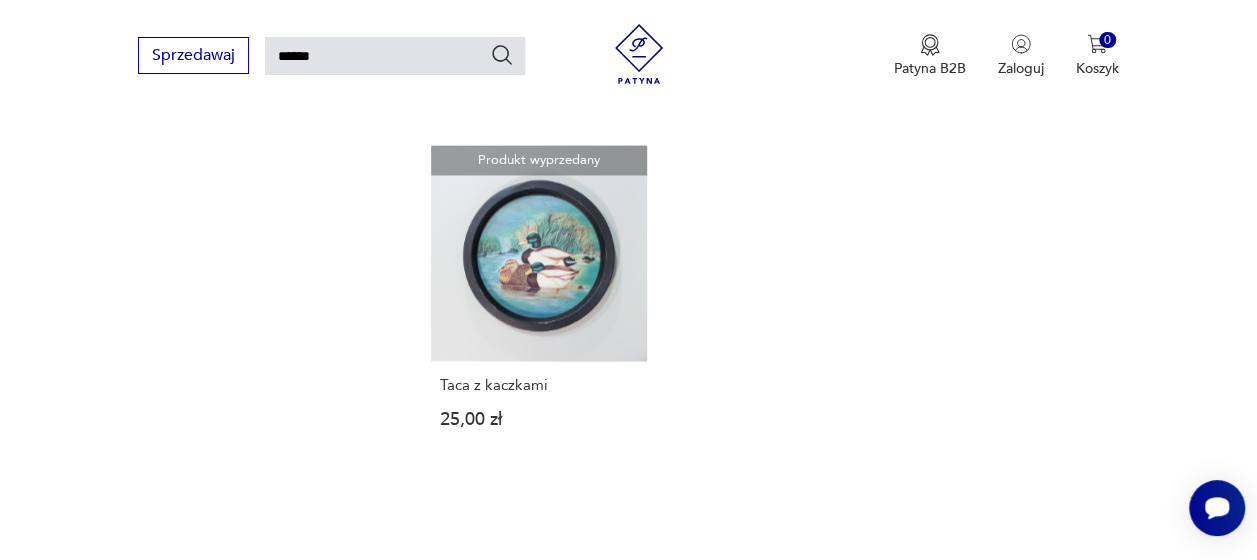 drag, startPoint x: 567, startPoint y: 196, endPoint x: 256, endPoint y: 278, distance: 321.62866 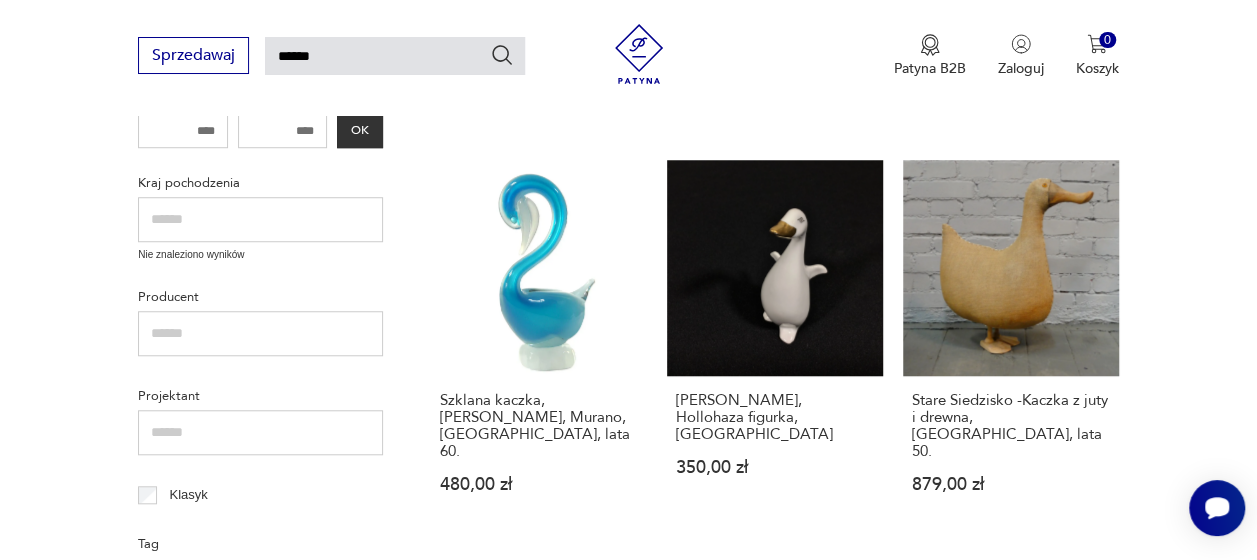 scroll, scrollTop: 672, scrollLeft: 0, axis: vertical 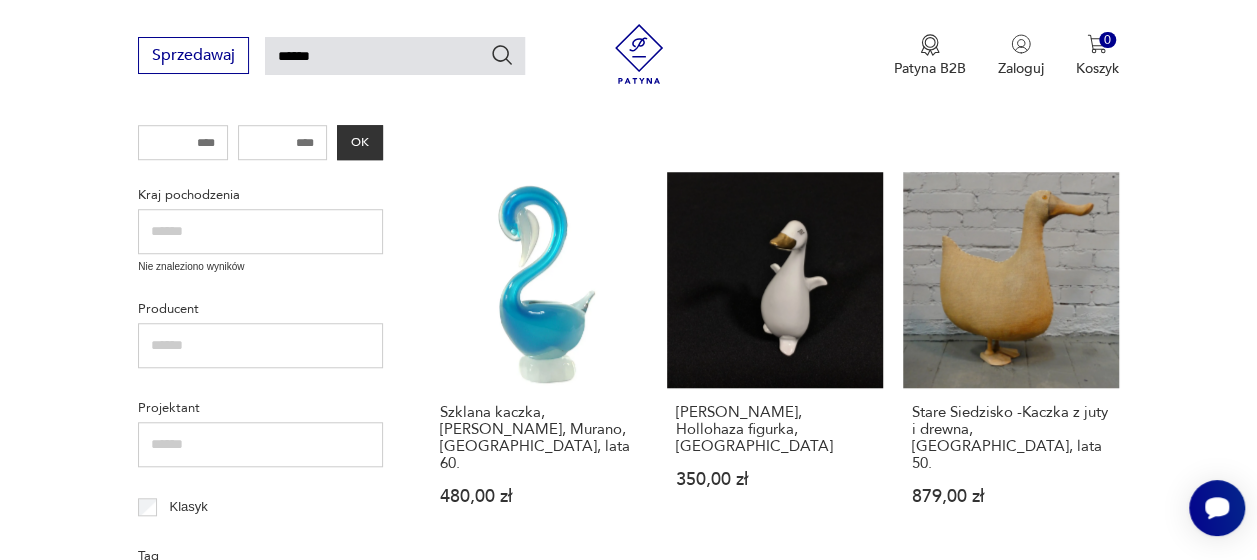 click on "******" at bounding box center [395, 56] 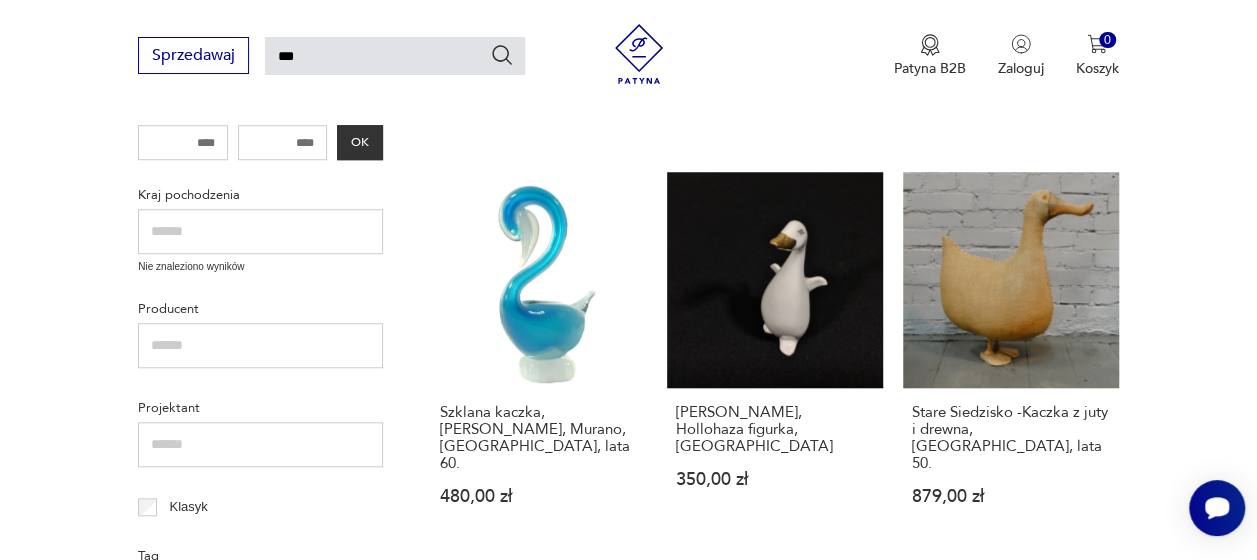 type on "***" 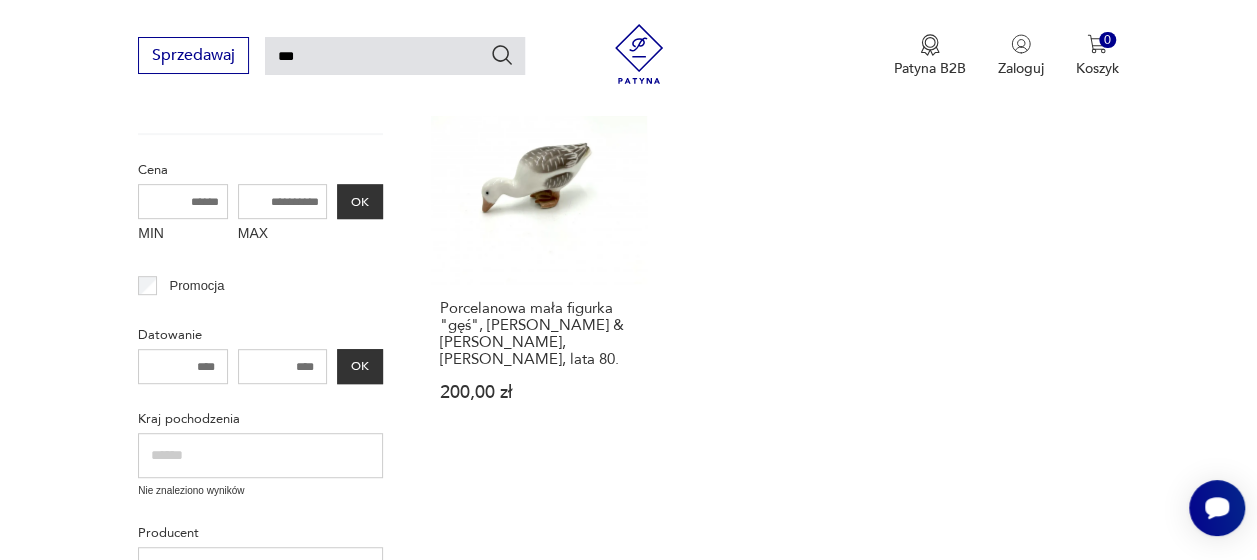scroll, scrollTop: 0, scrollLeft: 0, axis: both 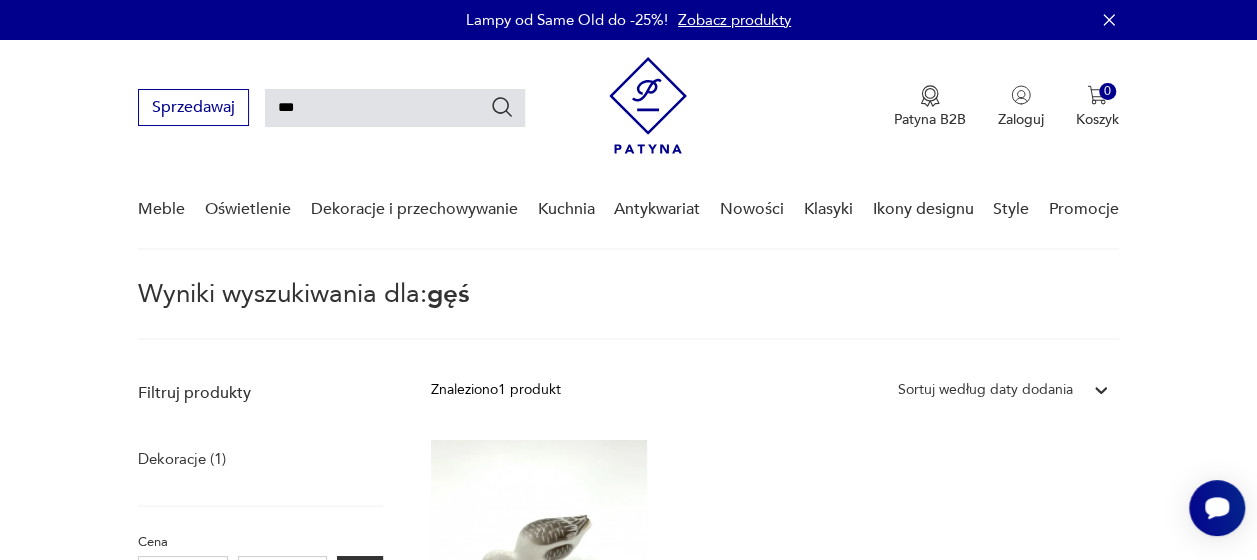 click on "***" at bounding box center [395, 108] 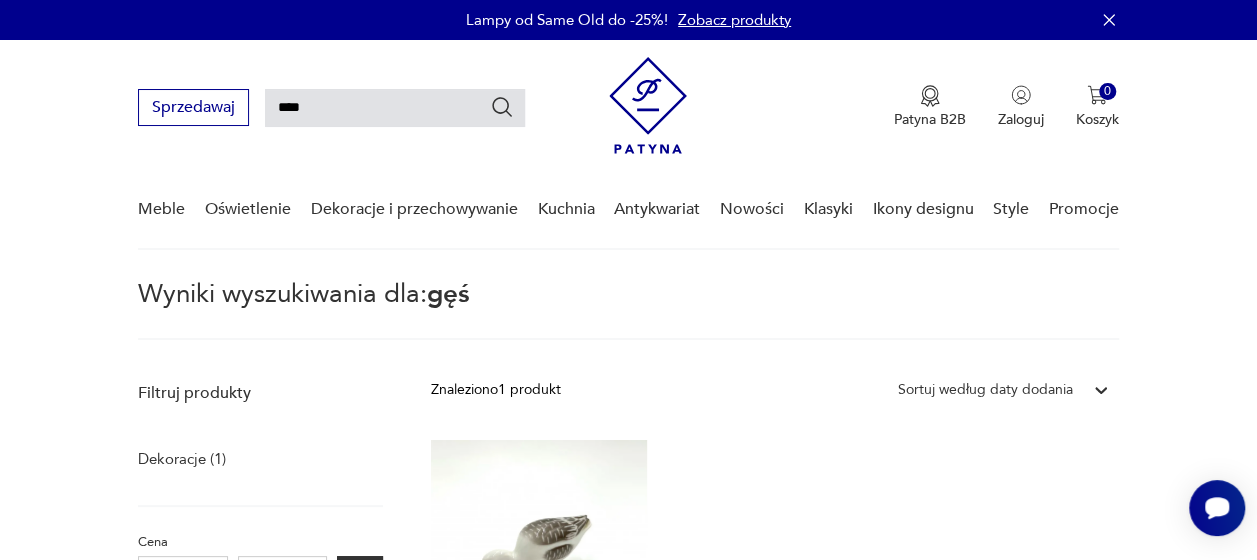 type on "****" 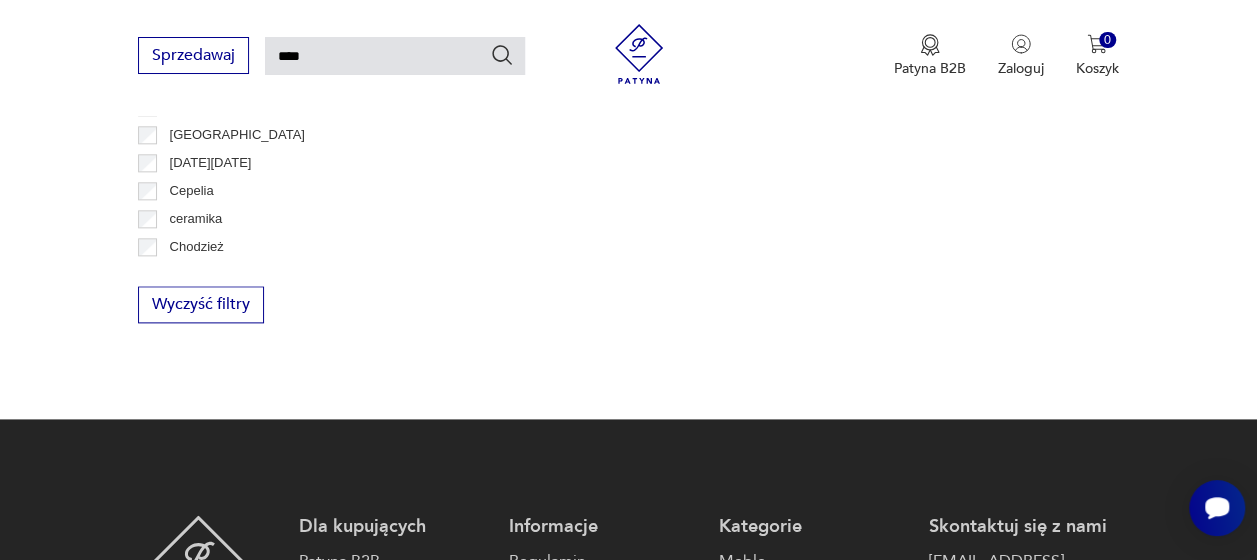 scroll, scrollTop: 1172, scrollLeft: 0, axis: vertical 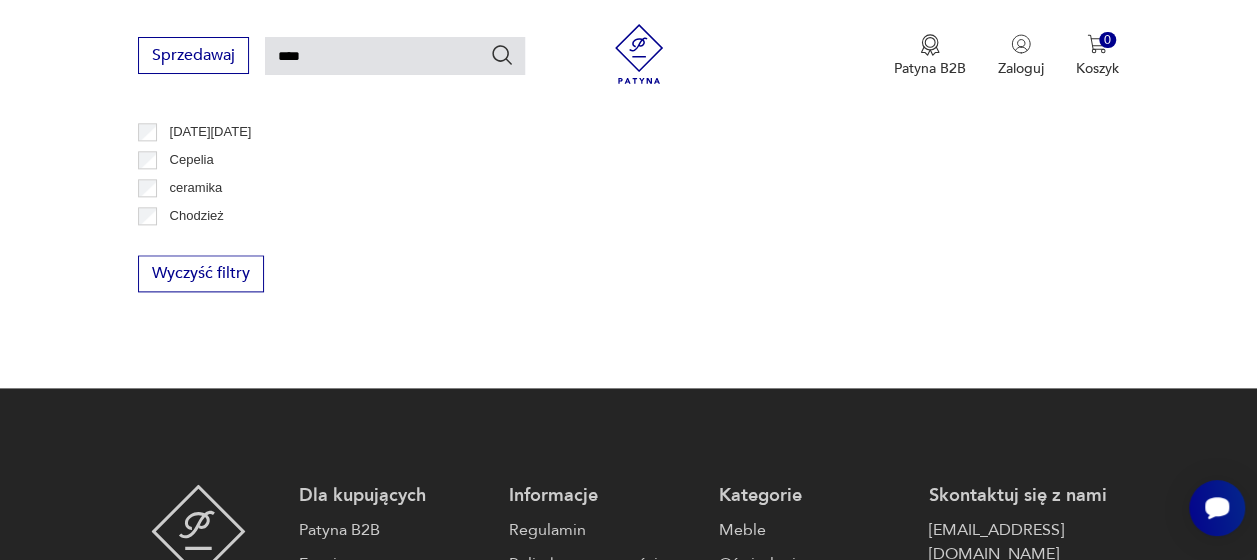 click on "****" at bounding box center (395, 56) 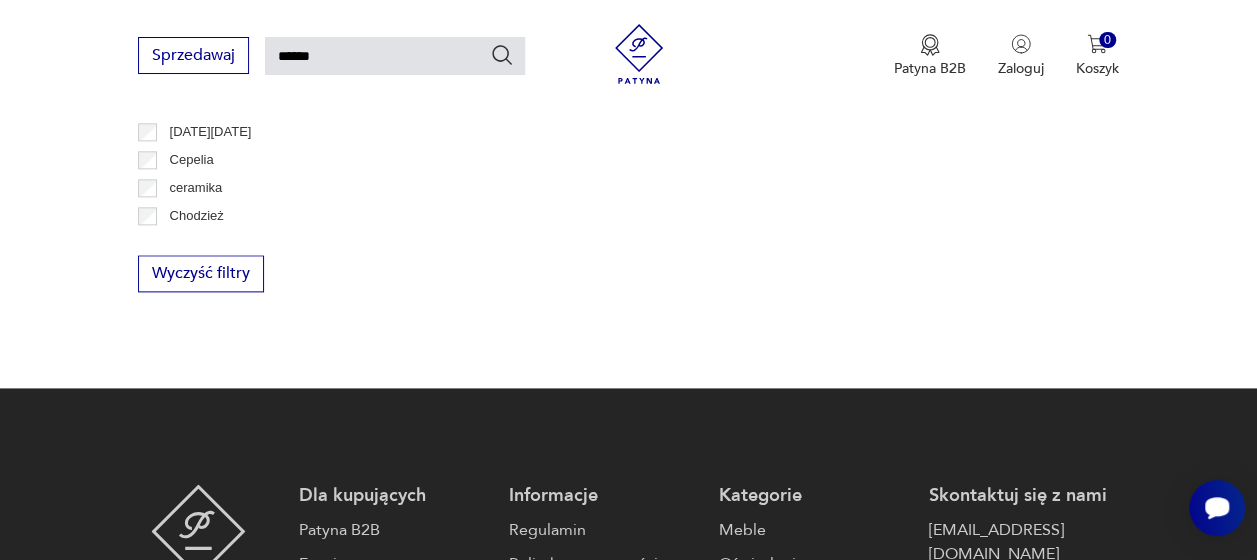 type on "******" 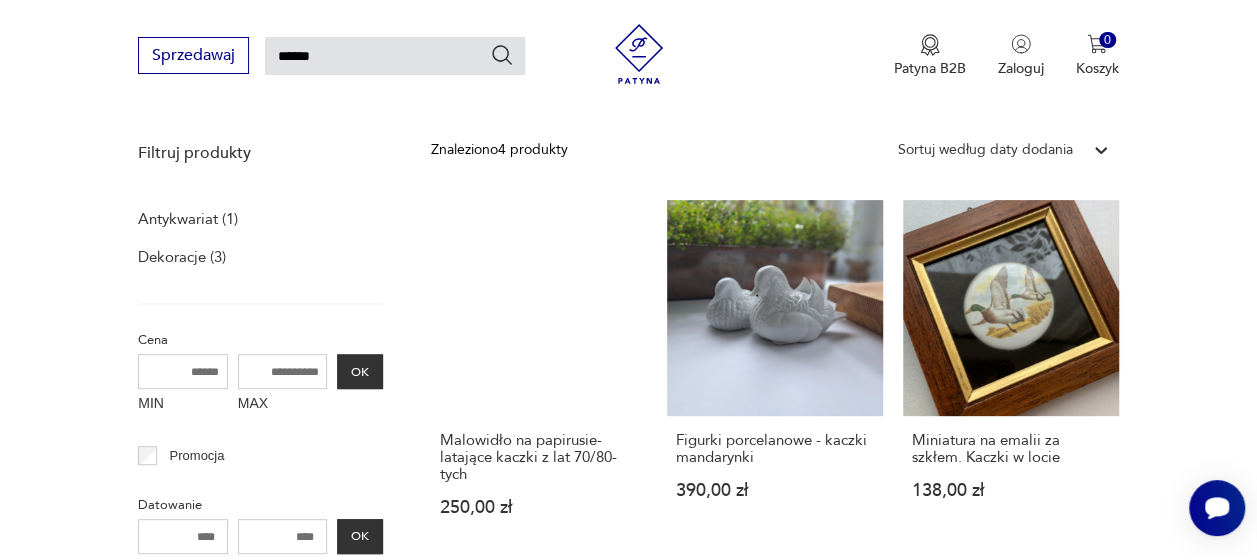 scroll, scrollTop: 272, scrollLeft: 0, axis: vertical 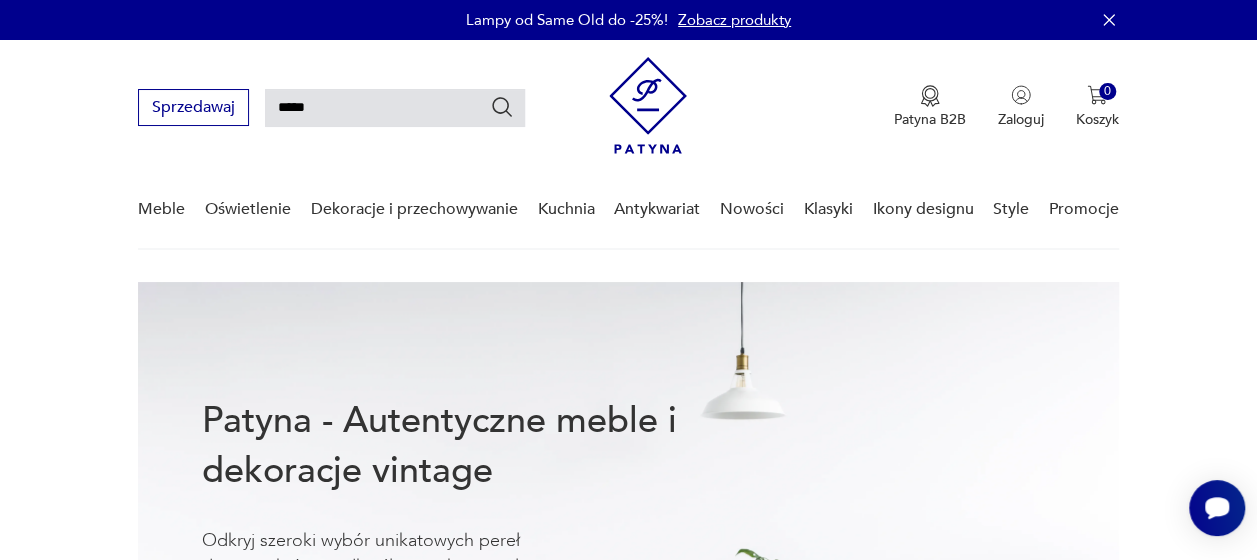 type on "*****" 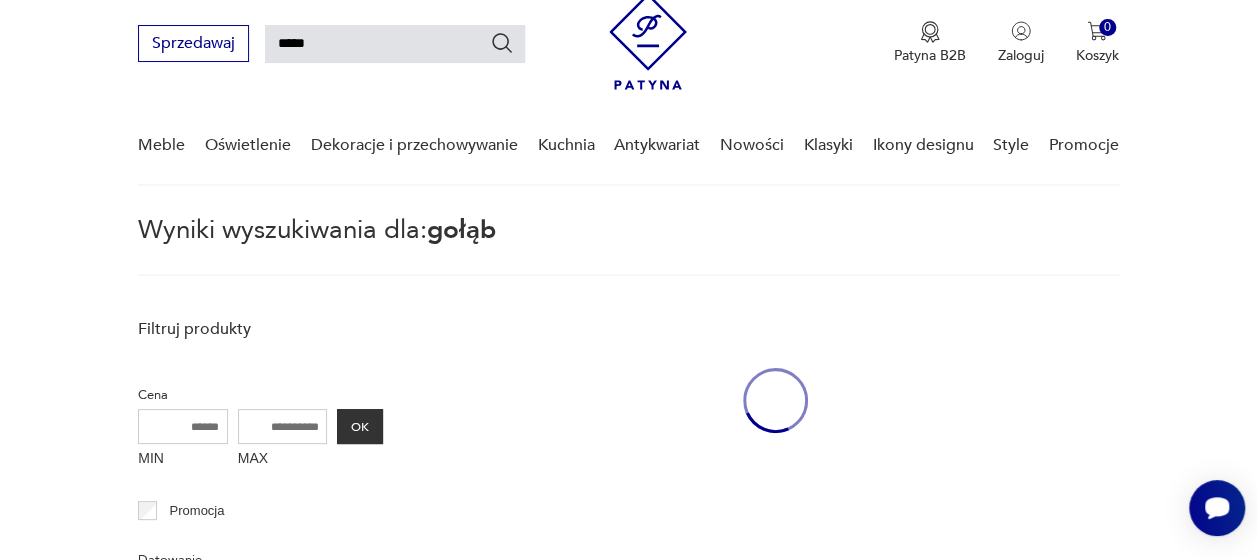 scroll, scrollTop: 72, scrollLeft: 0, axis: vertical 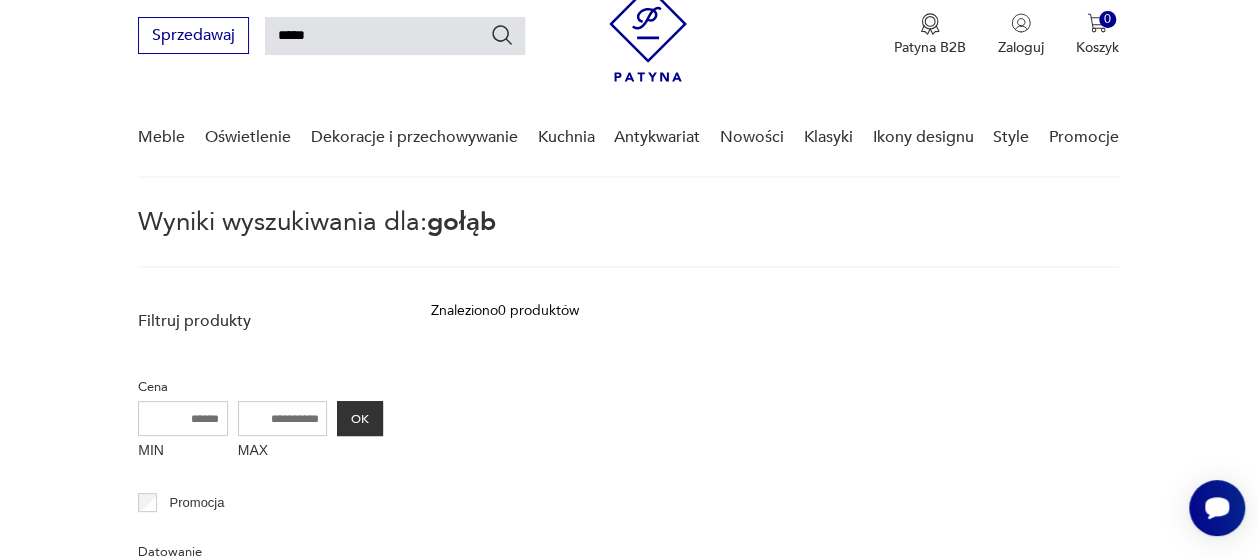 click on "*****" at bounding box center (395, 36) 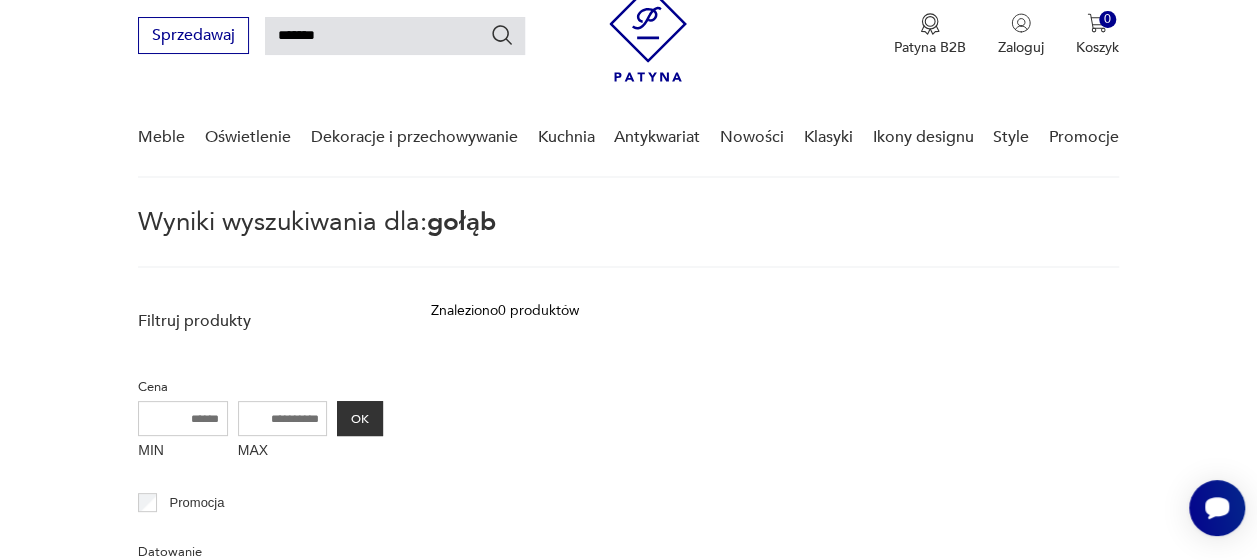 type on "*******" 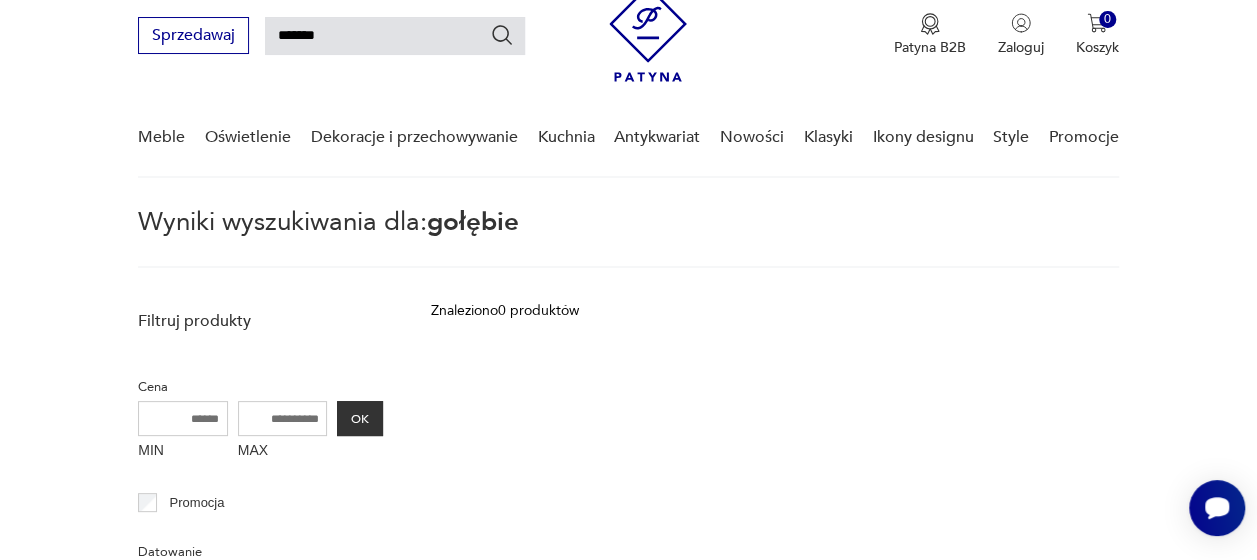 type on "*******" 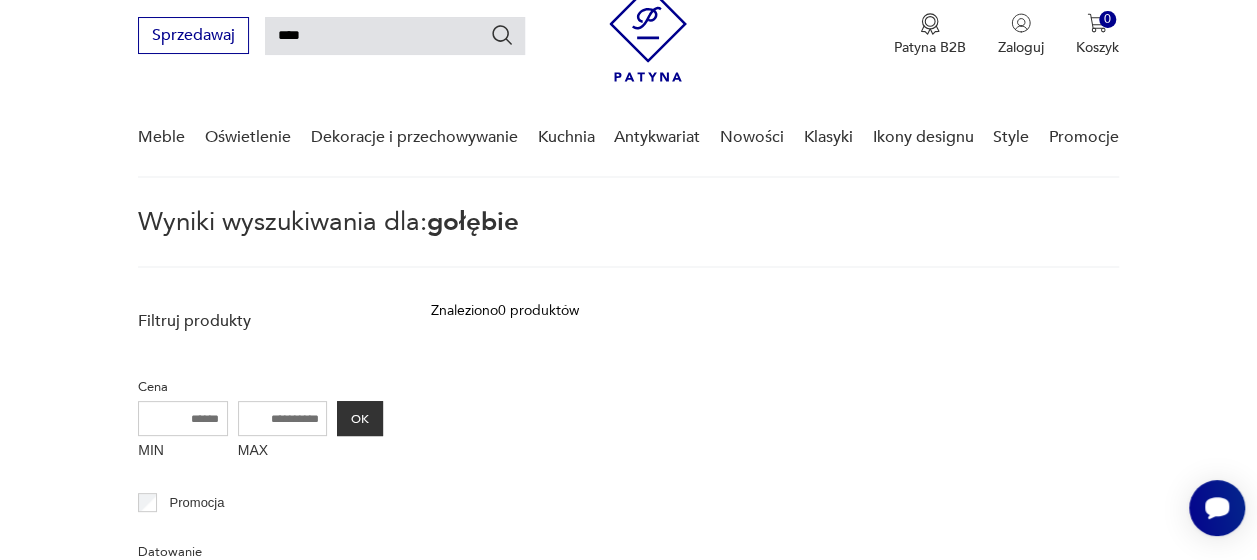 type on "****" 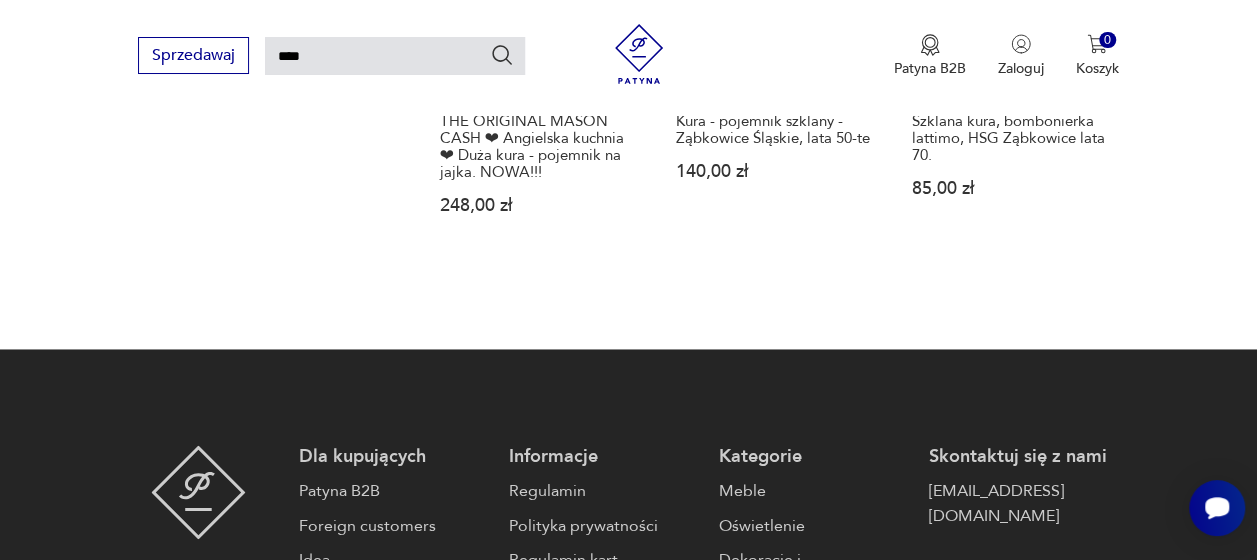 scroll, scrollTop: 672, scrollLeft: 0, axis: vertical 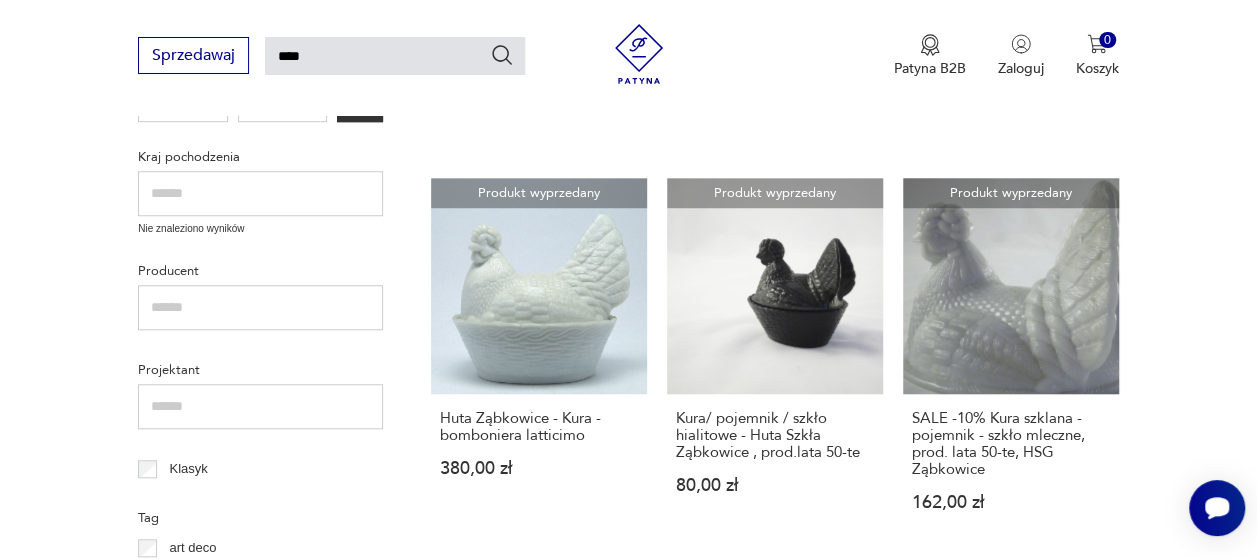 click on "****" at bounding box center [395, 56] 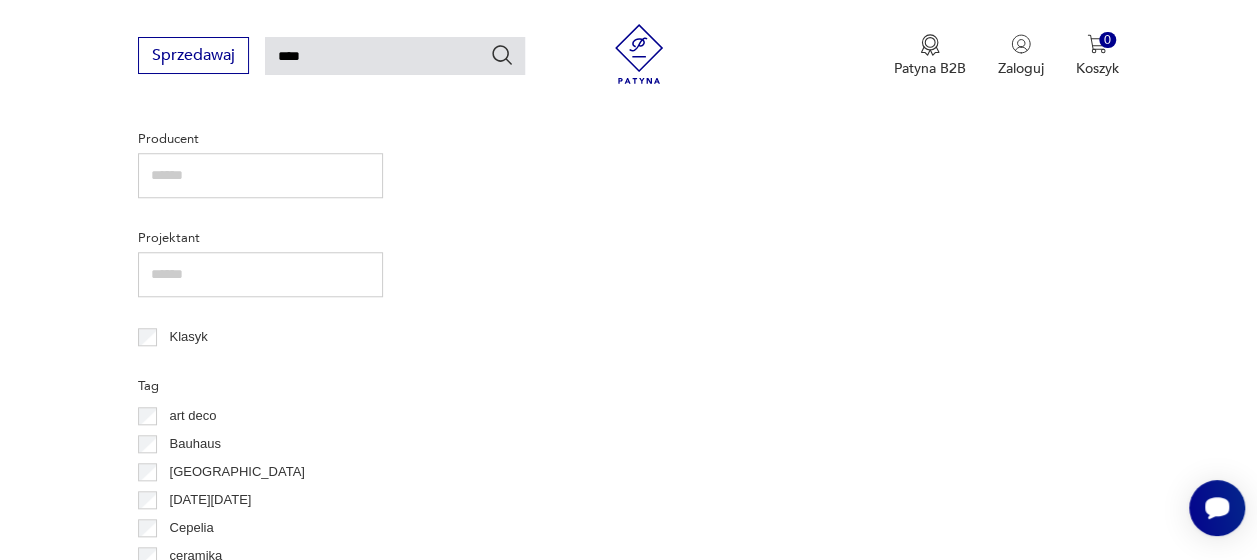 scroll, scrollTop: 772, scrollLeft: 0, axis: vertical 